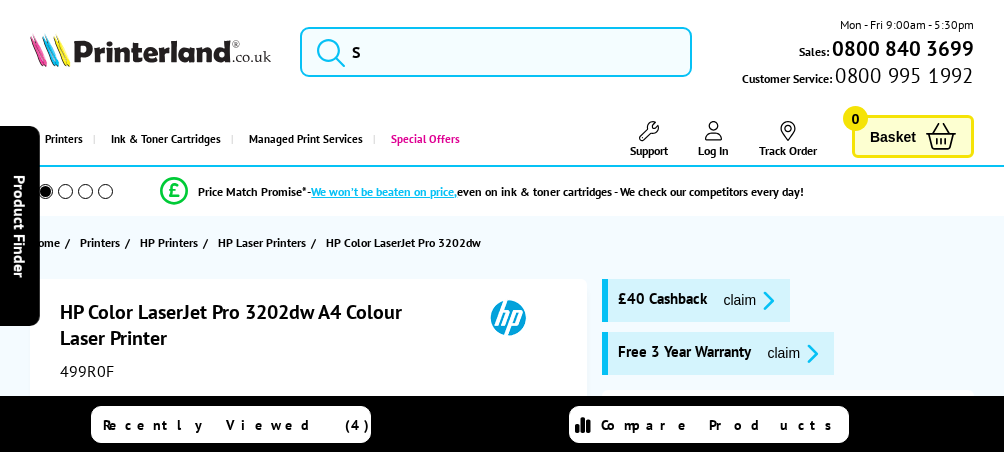scroll, scrollTop: 0, scrollLeft: 0, axis: both 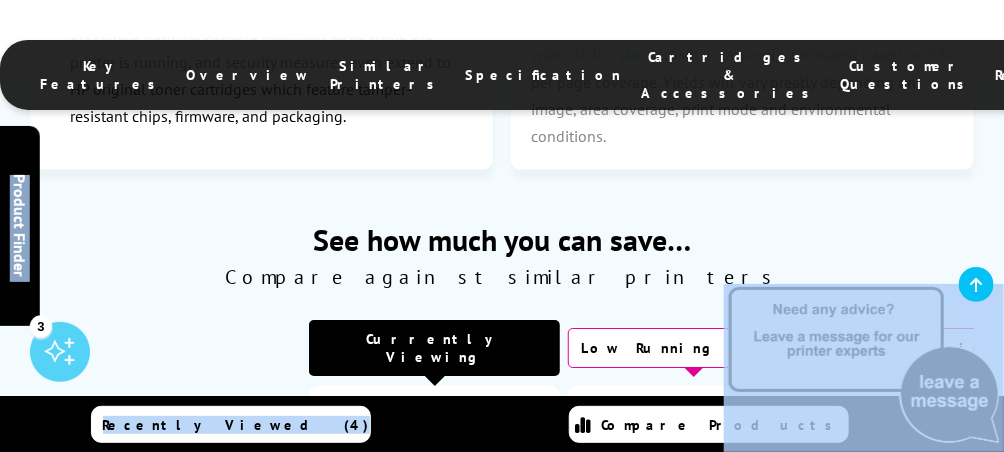 drag, startPoint x: 486, startPoint y: 399, endPoint x: 515, endPoint y: 392, distance: 29.832869 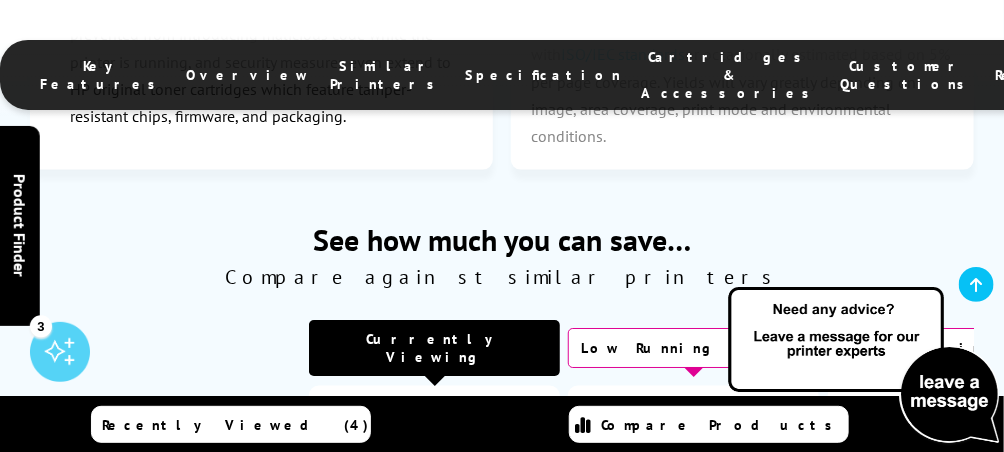 click on "Kyocera ECOSYS PA2600cwx" at bounding box center [693, 485] 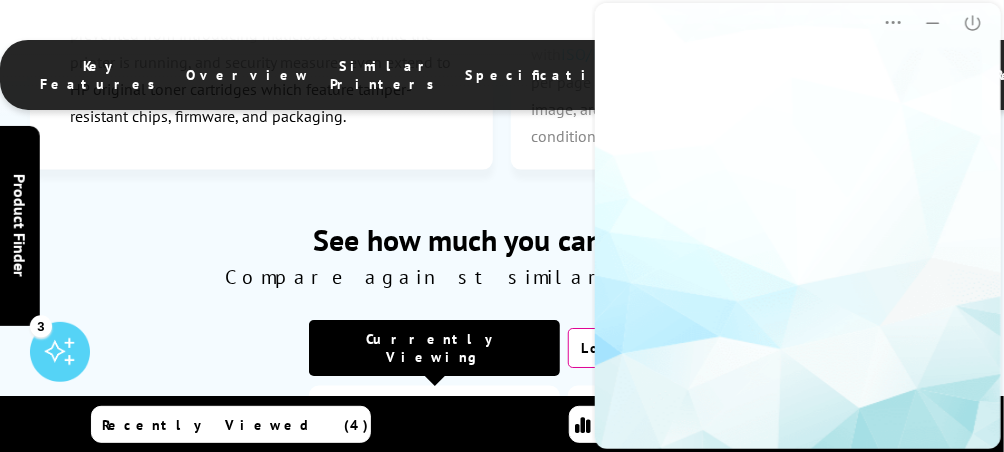 scroll, scrollTop: 0, scrollLeft: 0, axis: both 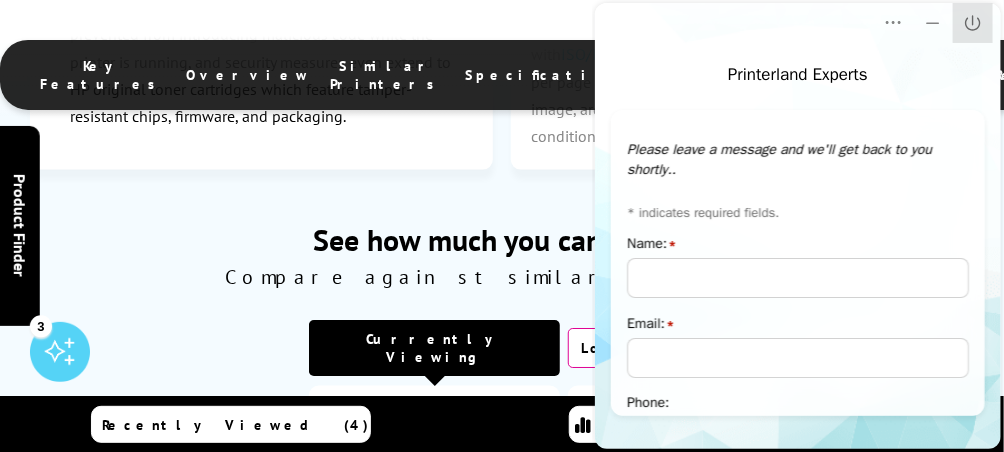 click on "Close" 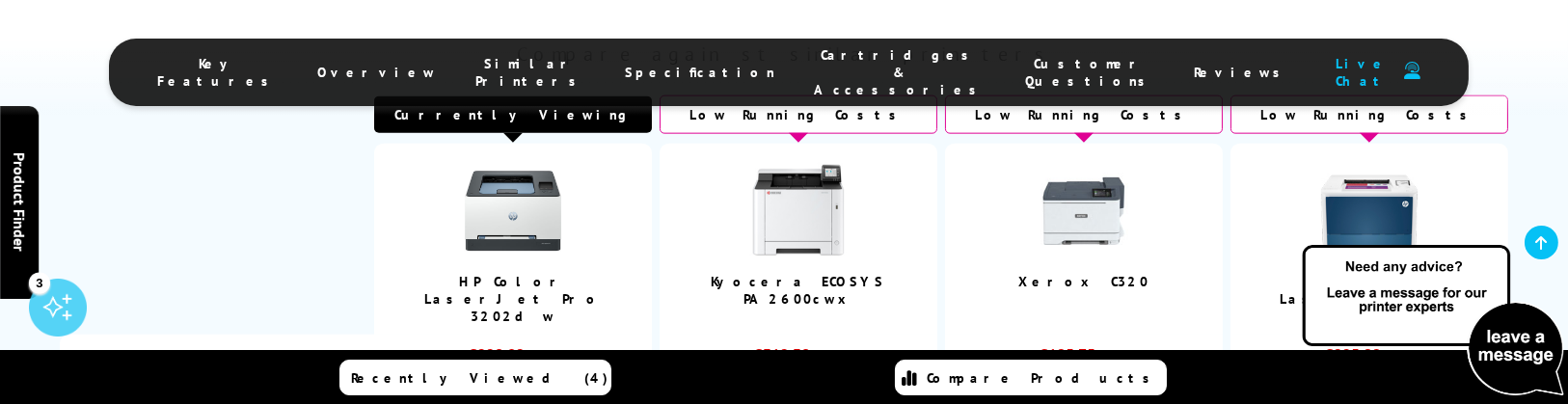 scroll, scrollTop: 4697, scrollLeft: 0, axis: vertical 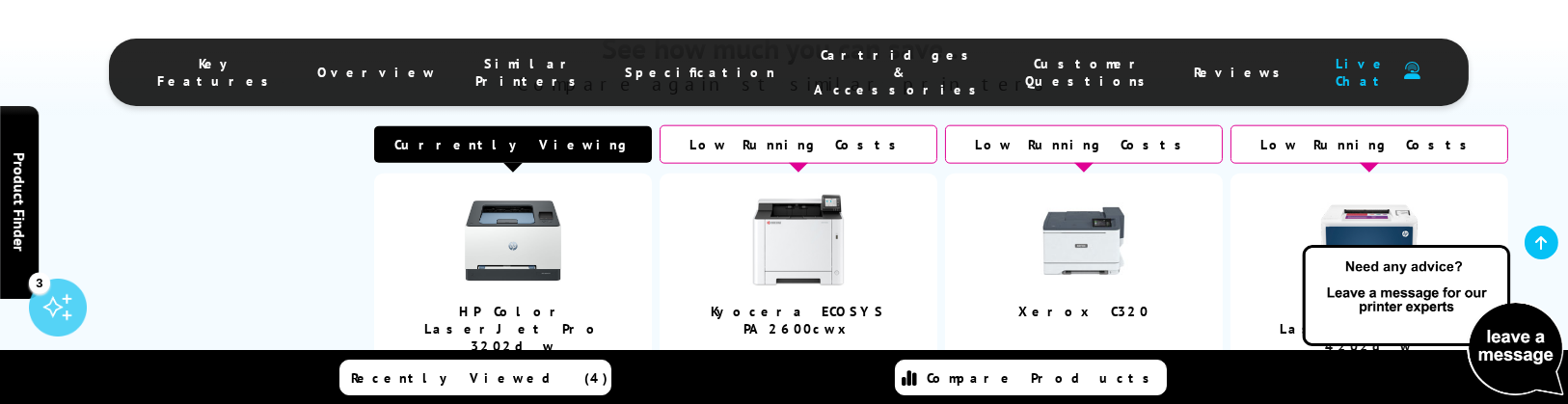 click at bounding box center (1369, 241) 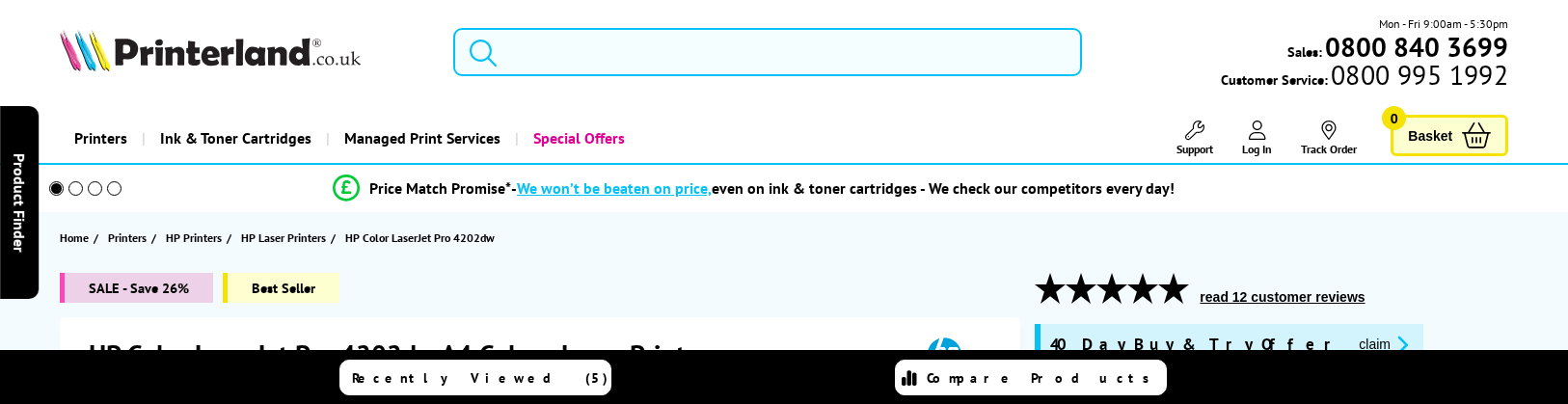 scroll, scrollTop: 0, scrollLeft: 0, axis: both 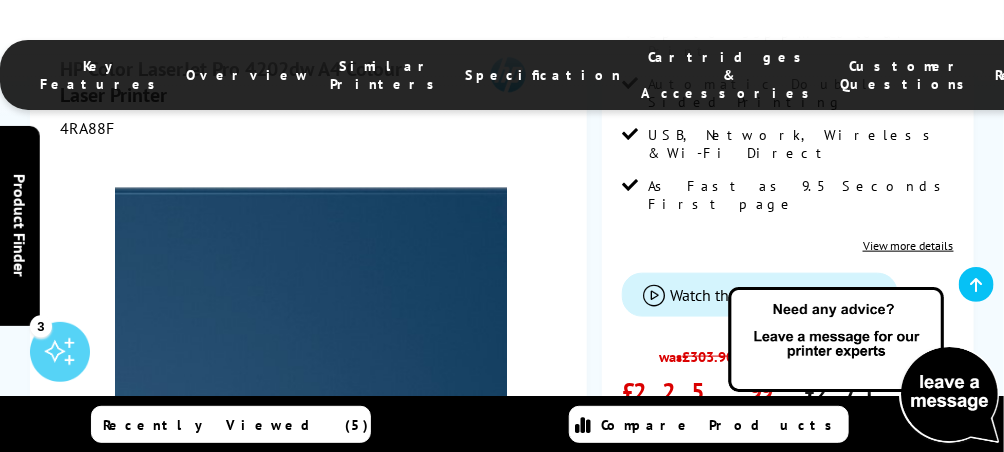 click at bounding box center [311, 384] 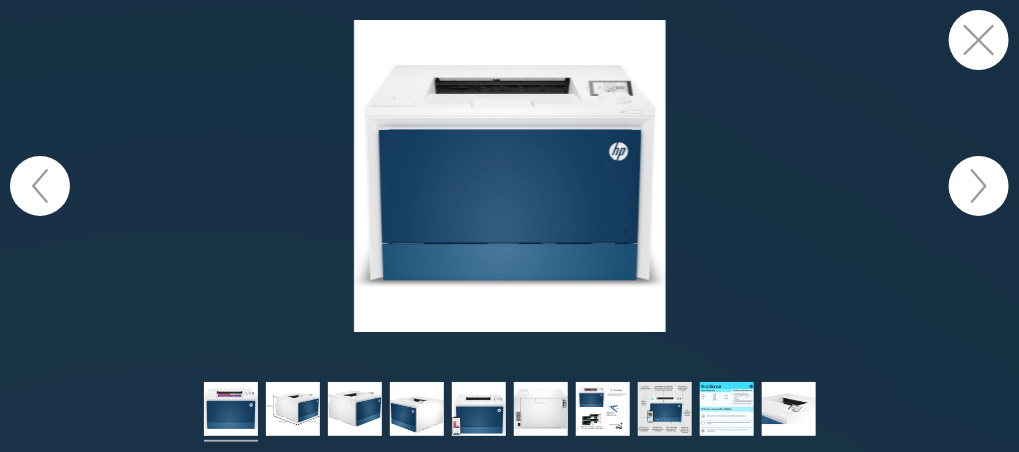 click at bounding box center [979, 40] 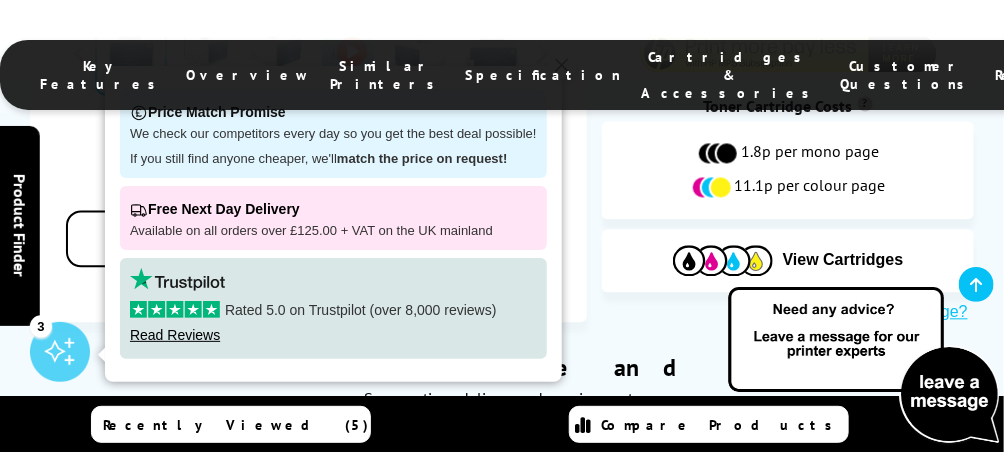 scroll, scrollTop: 1171, scrollLeft: 0, axis: vertical 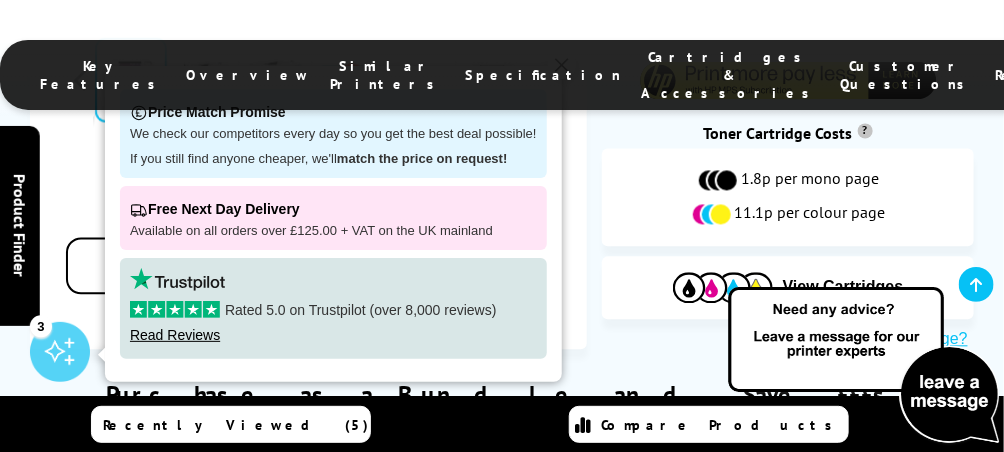 click on "Price Match Promise
We check our competitors every day so
you get the best deal possible!
If you still find anyone cheaper, we'll  match the price on request!
Free Next Day Delivery
Available on all orders over £125.00 + VAT on the UK mainland
Rated 5.0 on Trustpilot (over 8,000 reviews)
Read Reviews" at bounding box center (333, 224) 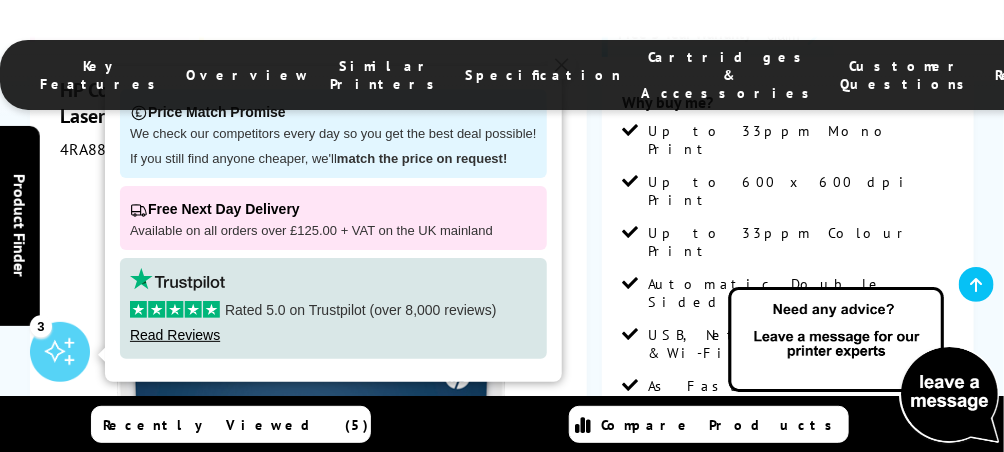 click on "Available on all orders over £125.00 + VAT on the UK mainland" at bounding box center [333, 231] 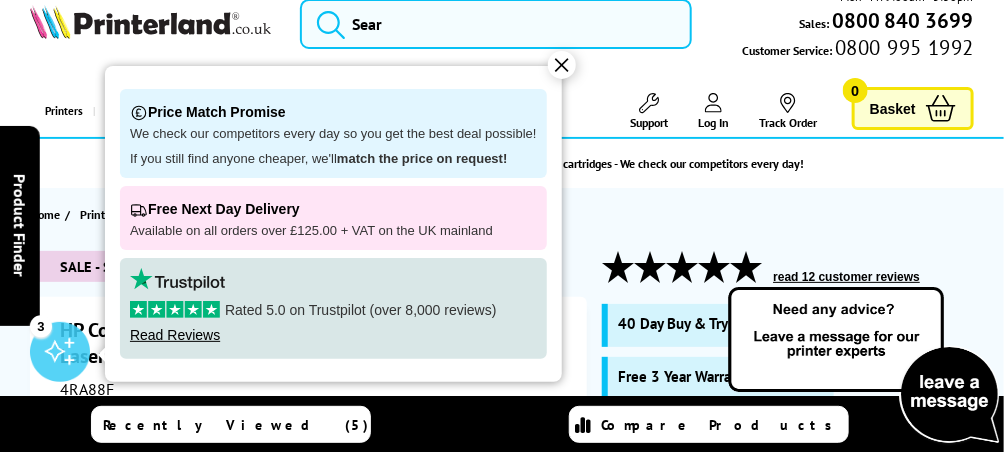 scroll, scrollTop: 0, scrollLeft: 0, axis: both 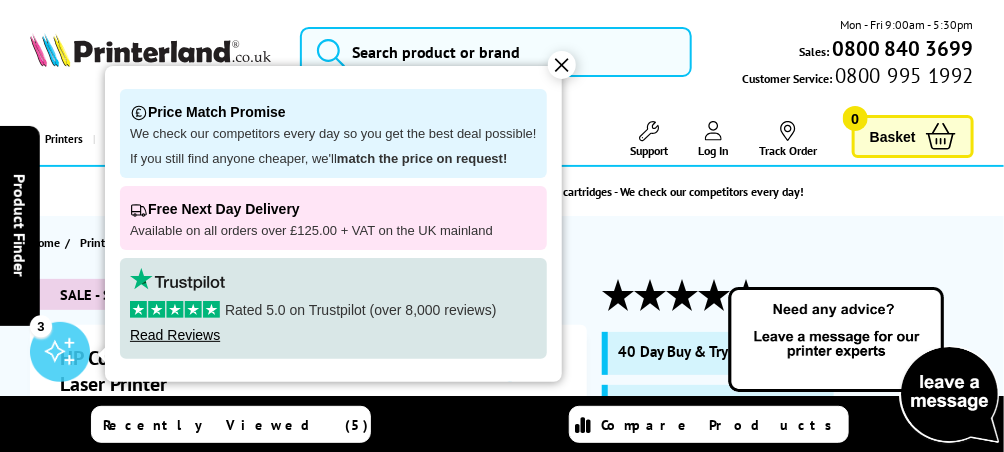 click on "✕" at bounding box center (562, 65) 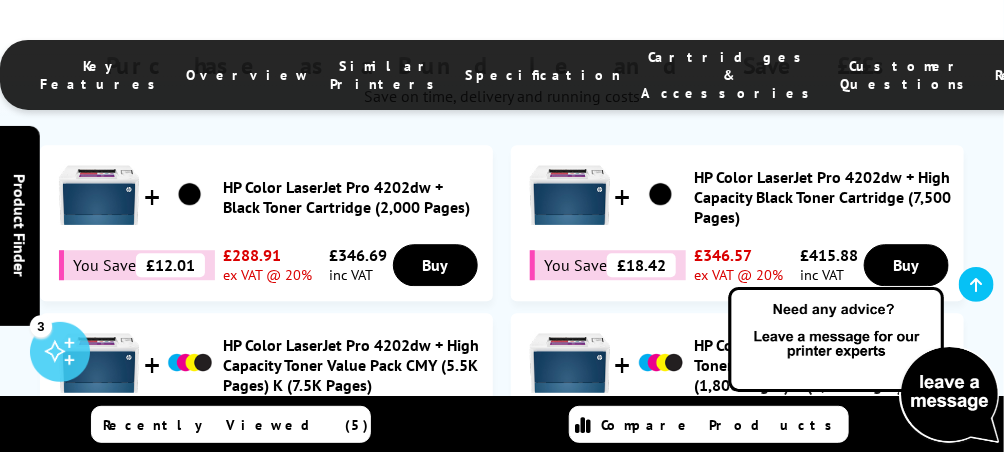 scroll, scrollTop: 1400, scrollLeft: 0, axis: vertical 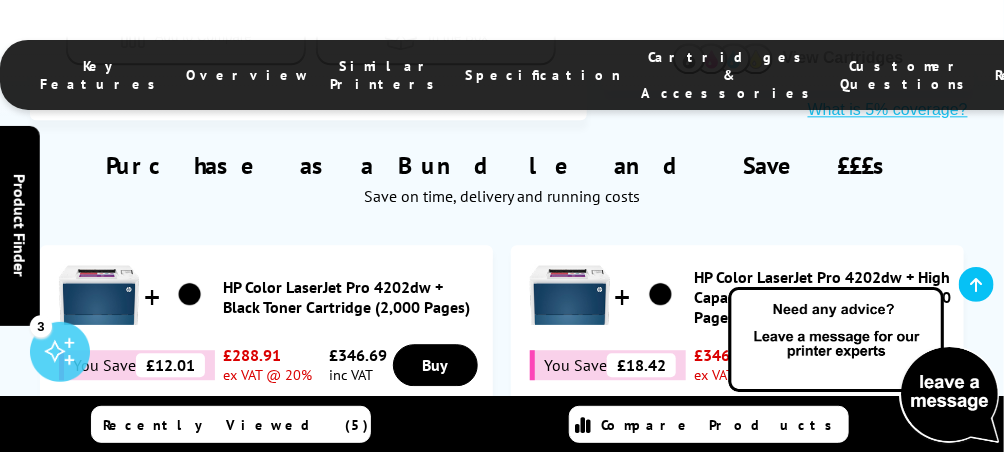 click on "Specification" at bounding box center (543, 75) 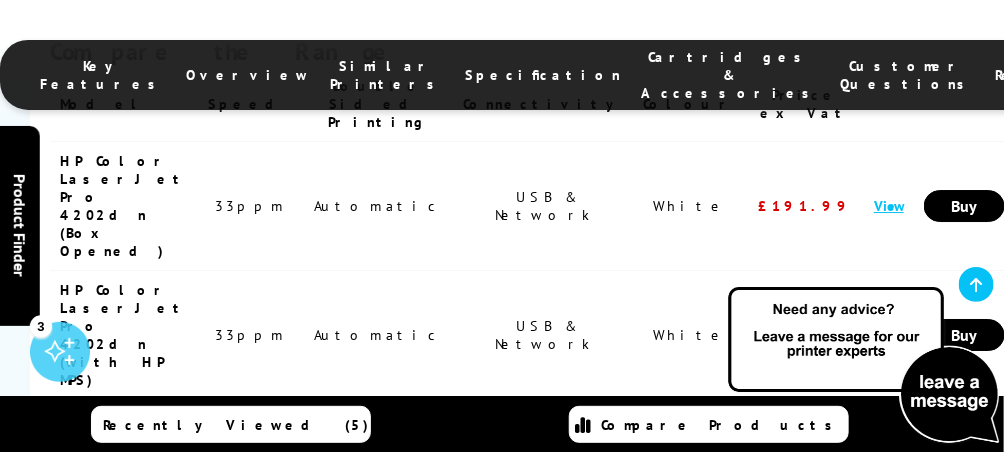 scroll, scrollTop: 4240, scrollLeft: 0, axis: vertical 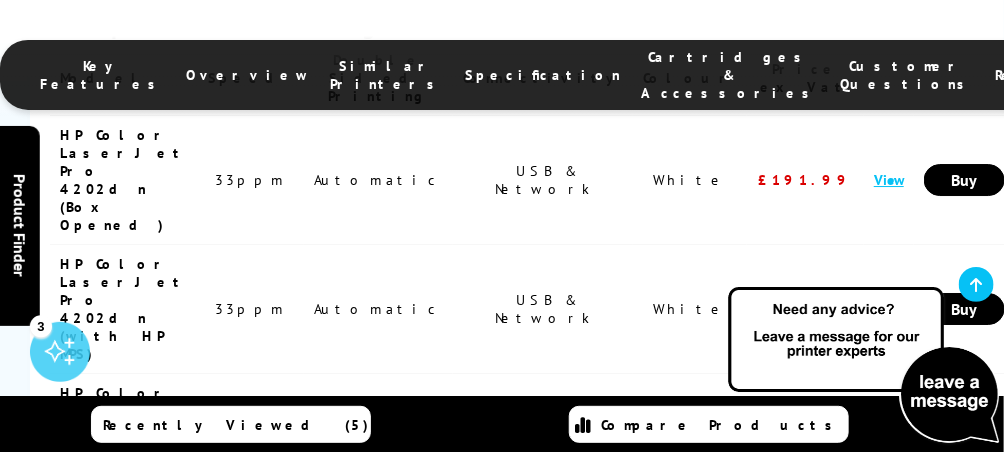click on "HP Color LaserJet Pro 4202dw" at bounding box center [124, 651] 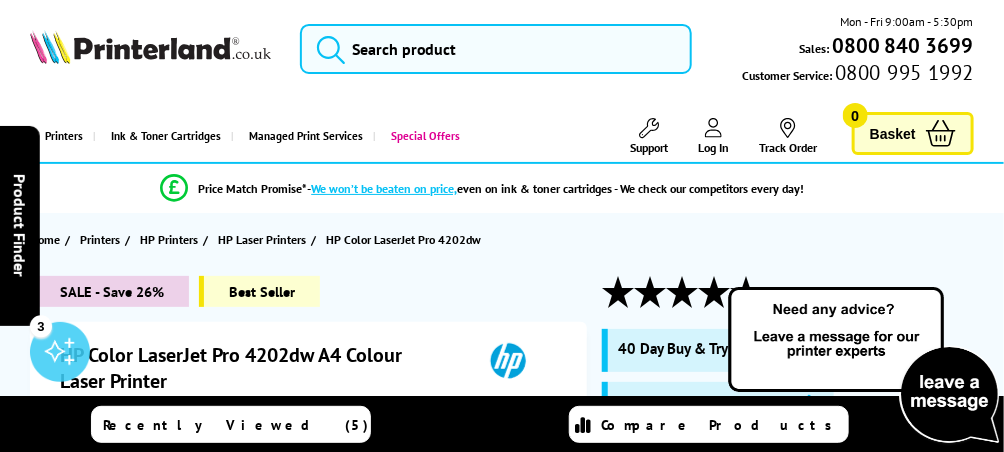 scroll, scrollTop: 0, scrollLeft: 0, axis: both 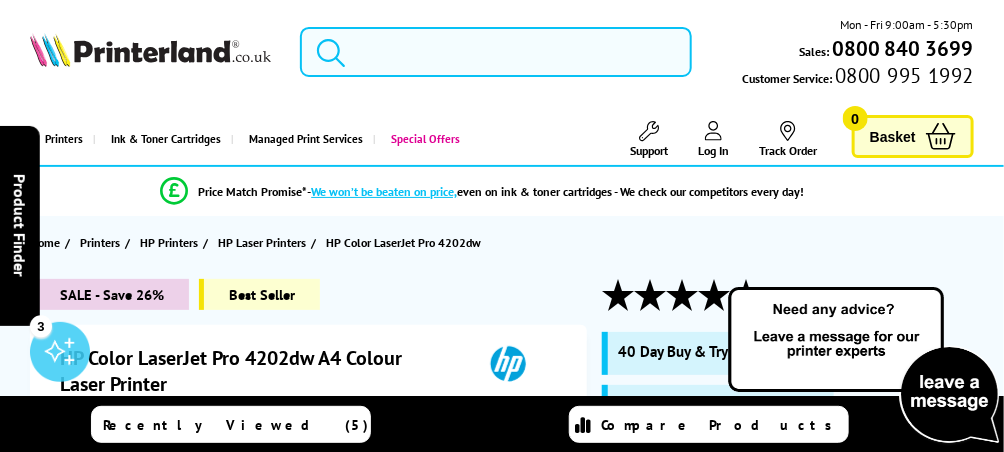 click at bounding box center [496, 52] 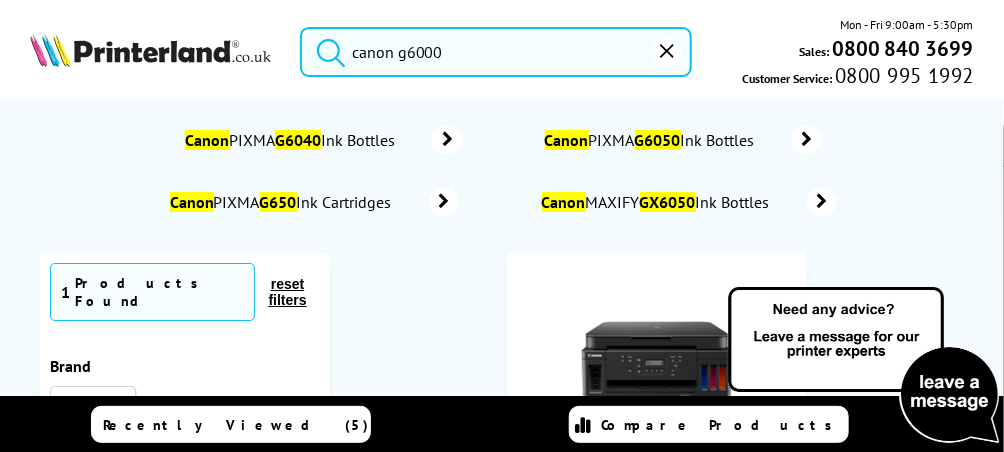 type on "canon g6000" 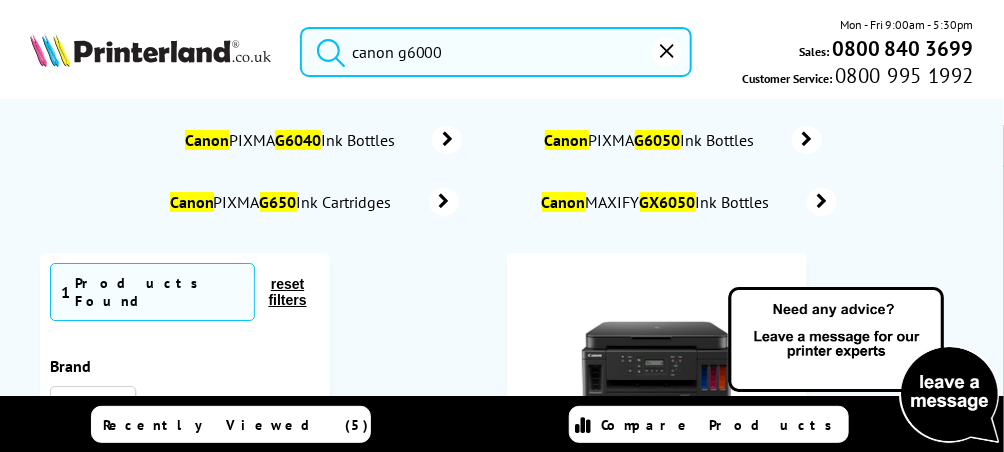 click on "canon g6000" at bounding box center (496, 52) 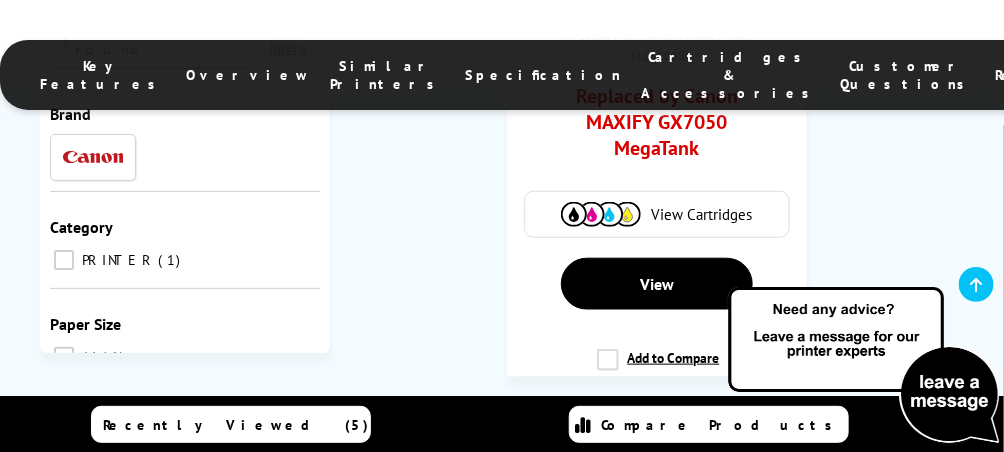 scroll, scrollTop: 499, scrollLeft: 0, axis: vertical 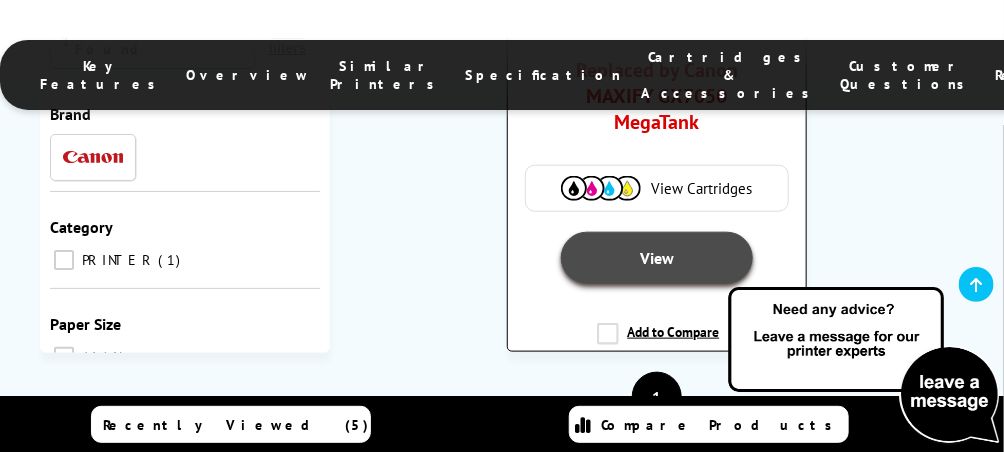 drag, startPoint x: 659, startPoint y: 256, endPoint x: 647, endPoint y: 255, distance: 12.0415945 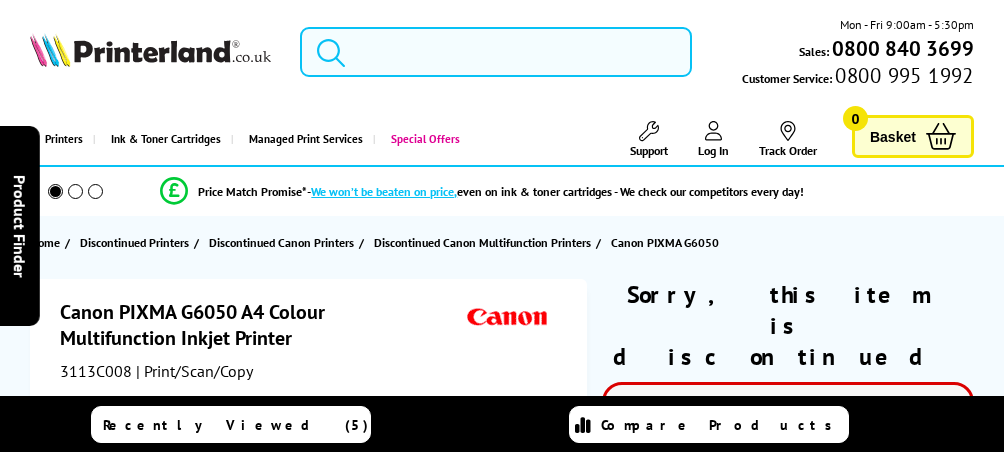 scroll, scrollTop: 0, scrollLeft: 0, axis: both 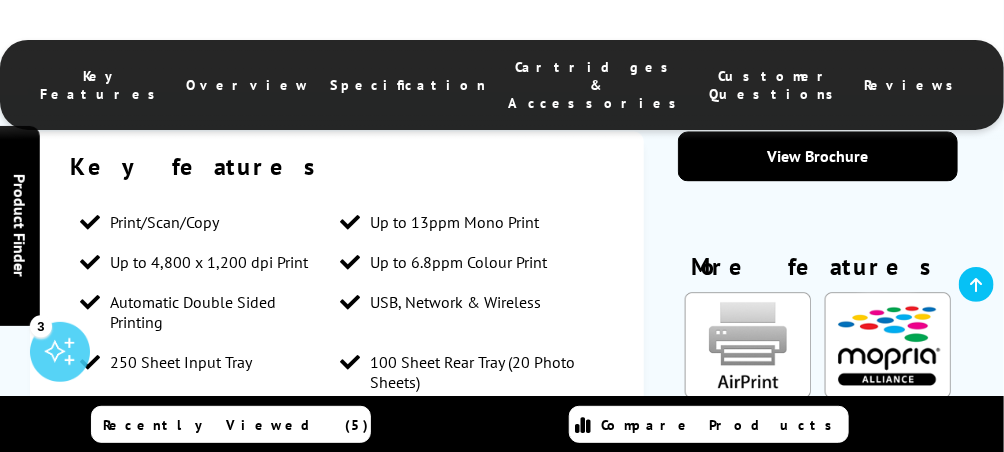 click on "Specification" at bounding box center (408, 85) 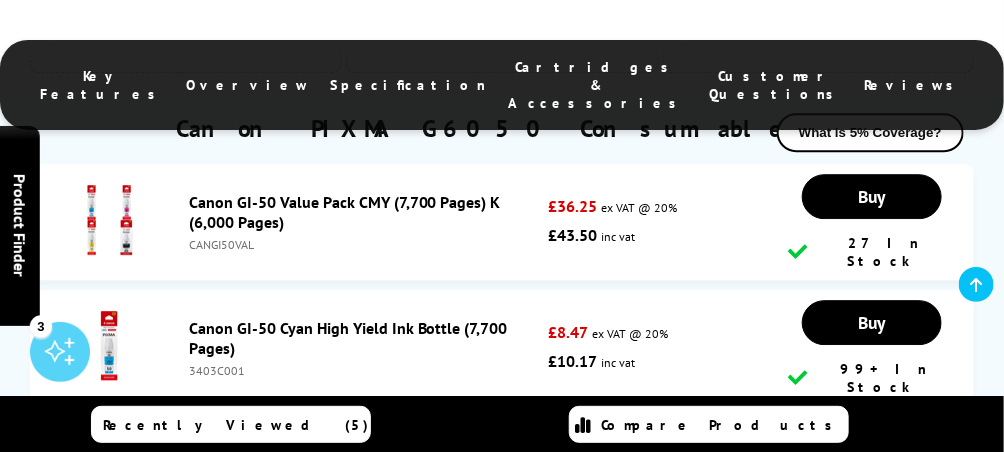 scroll, scrollTop: 3838, scrollLeft: 0, axis: vertical 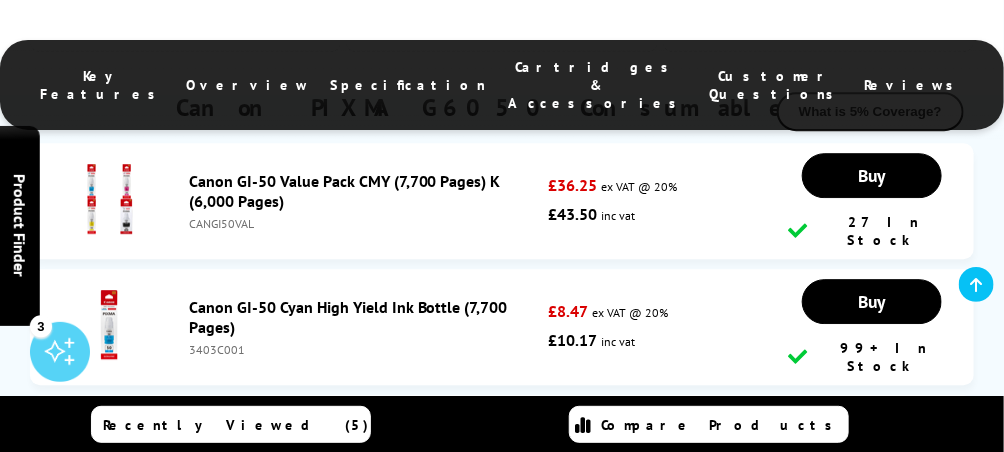 click on "Canon GI-50 Value Pack CMY (7,700 Pages) K (6,000 Pages)" at bounding box center (345, 191) 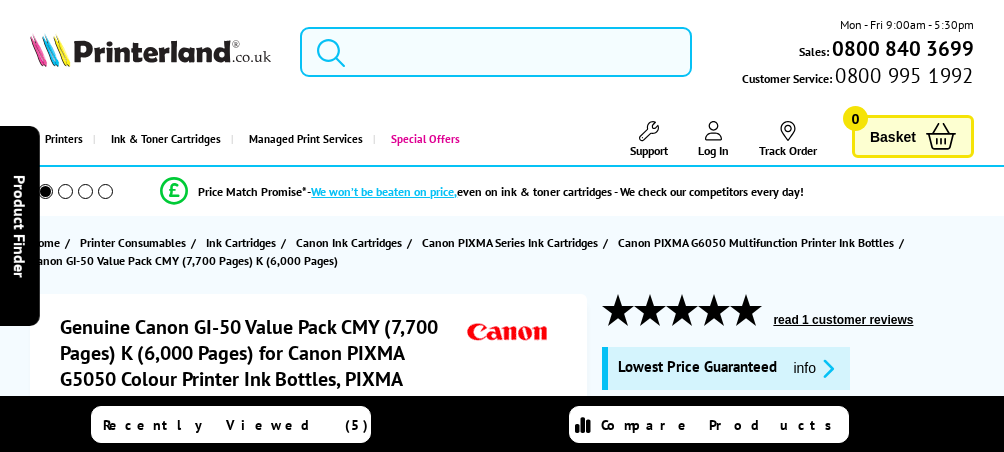 scroll, scrollTop: 0, scrollLeft: 0, axis: both 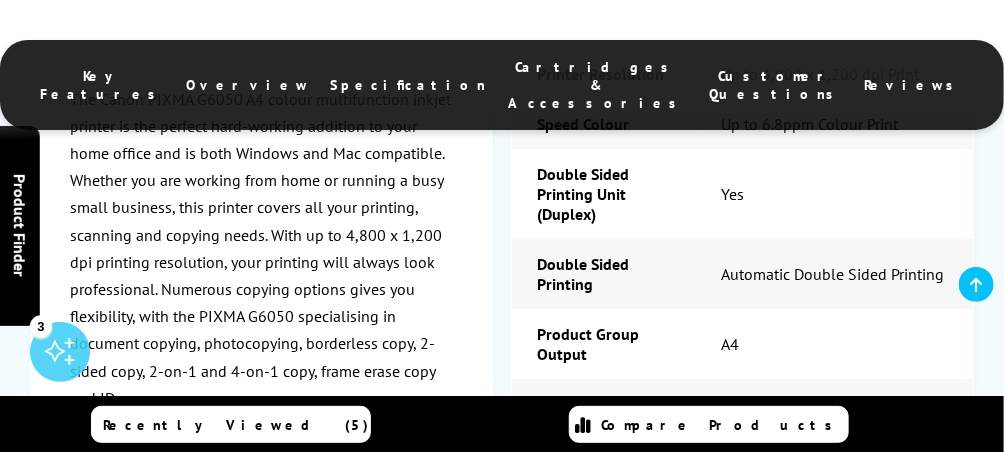 click on "Specification" at bounding box center [408, 85] 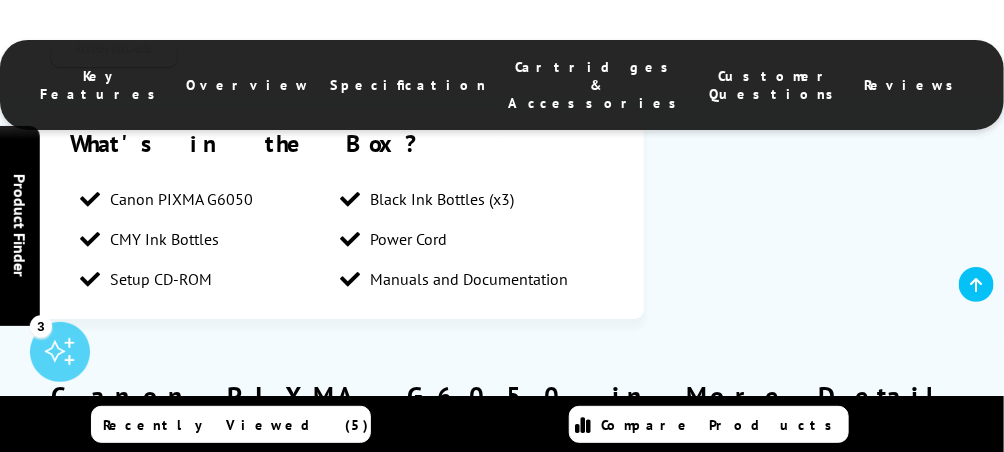 scroll, scrollTop: 1738, scrollLeft: 0, axis: vertical 